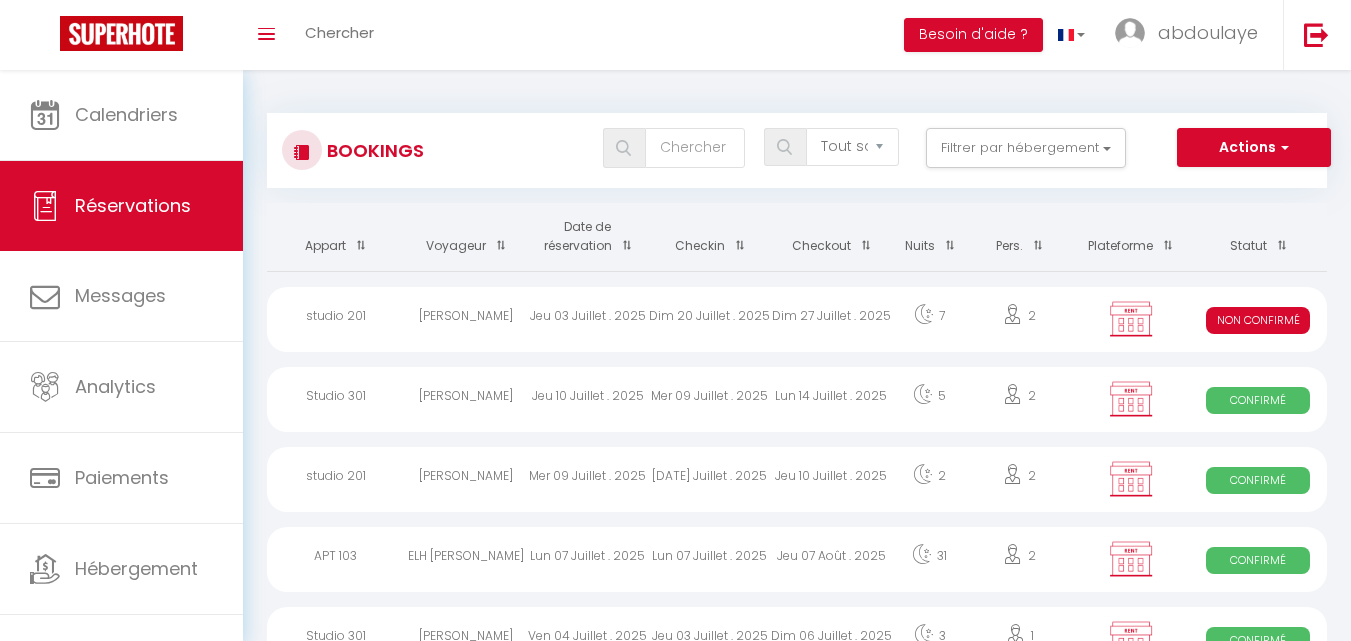 select on "not_cancelled" 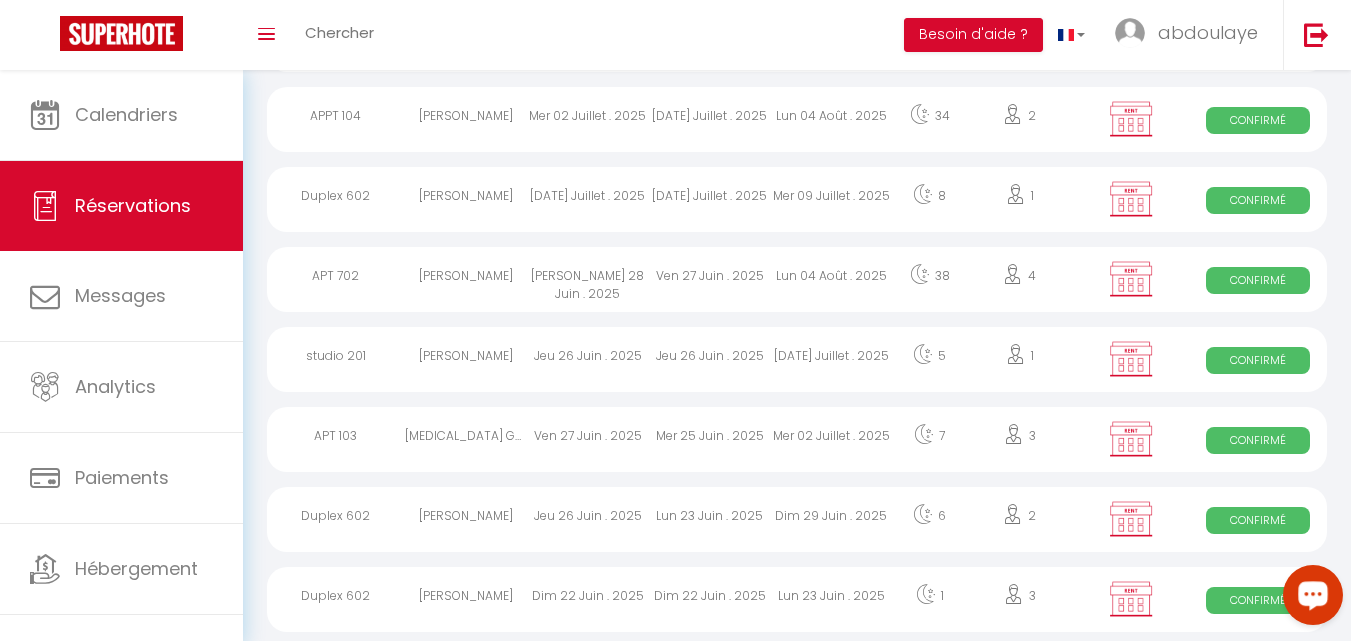 scroll, scrollTop: 0, scrollLeft: 0, axis: both 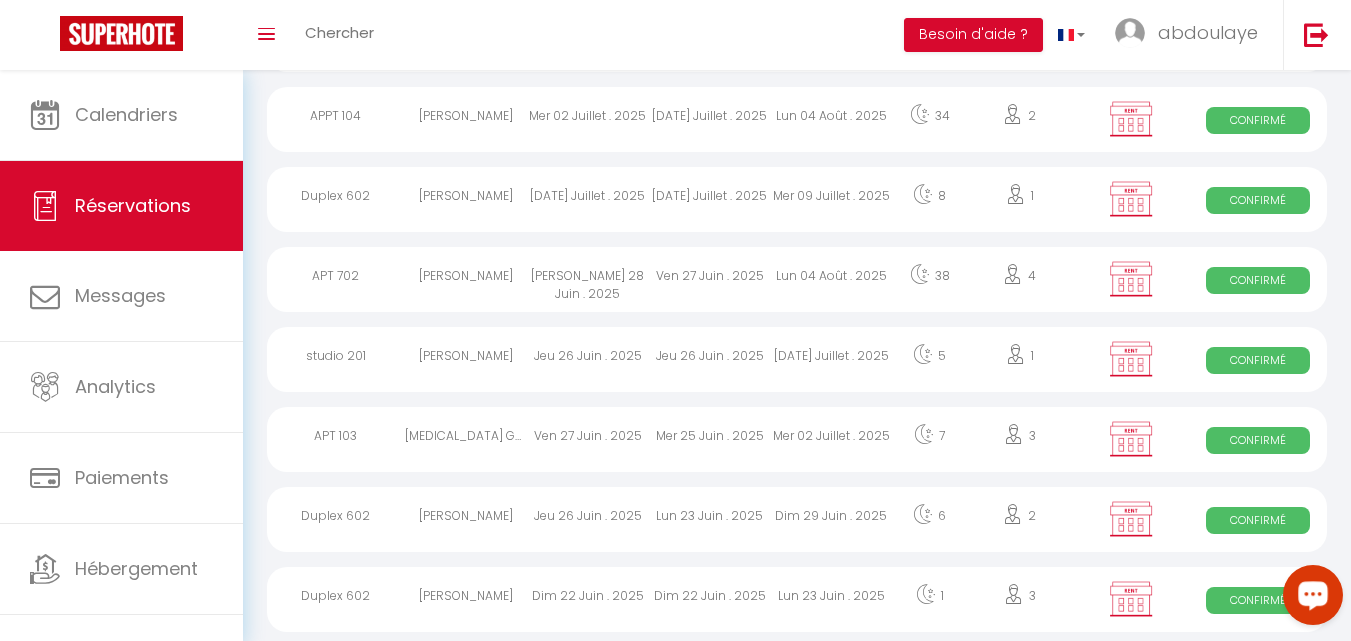 click on "[DATE] Juillet . 2025" at bounding box center [710, 199] 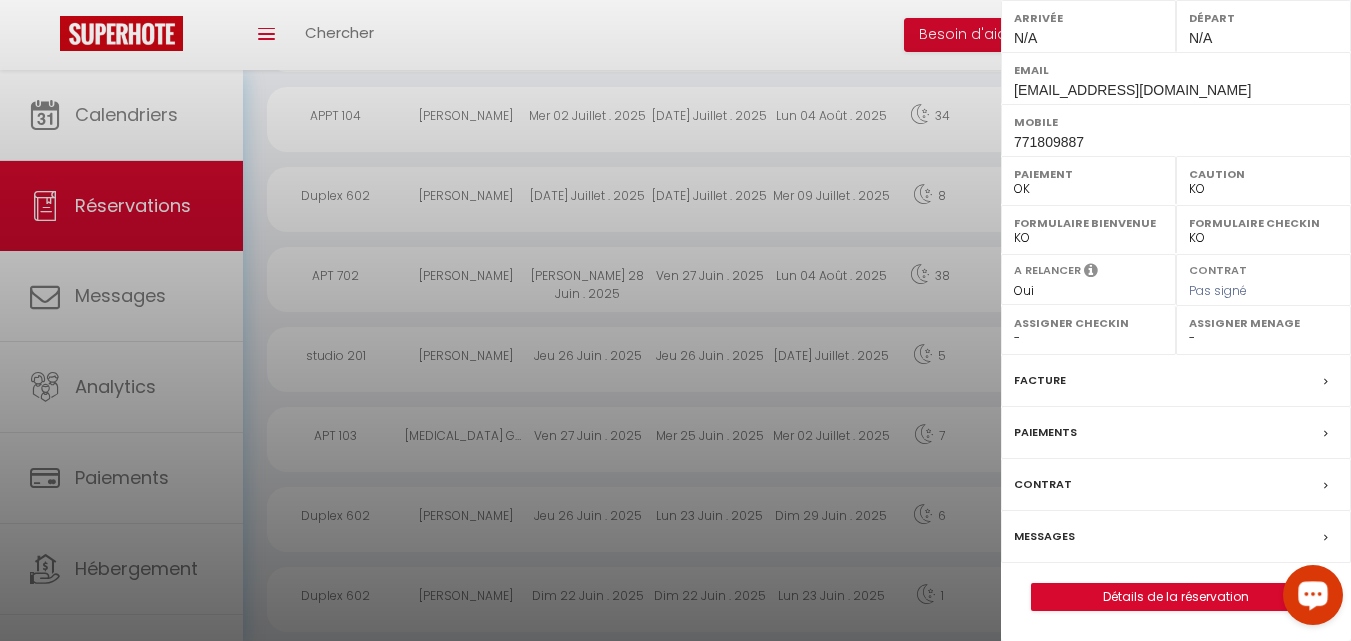 scroll, scrollTop: 323, scrollLeft: 0, axis: vertical 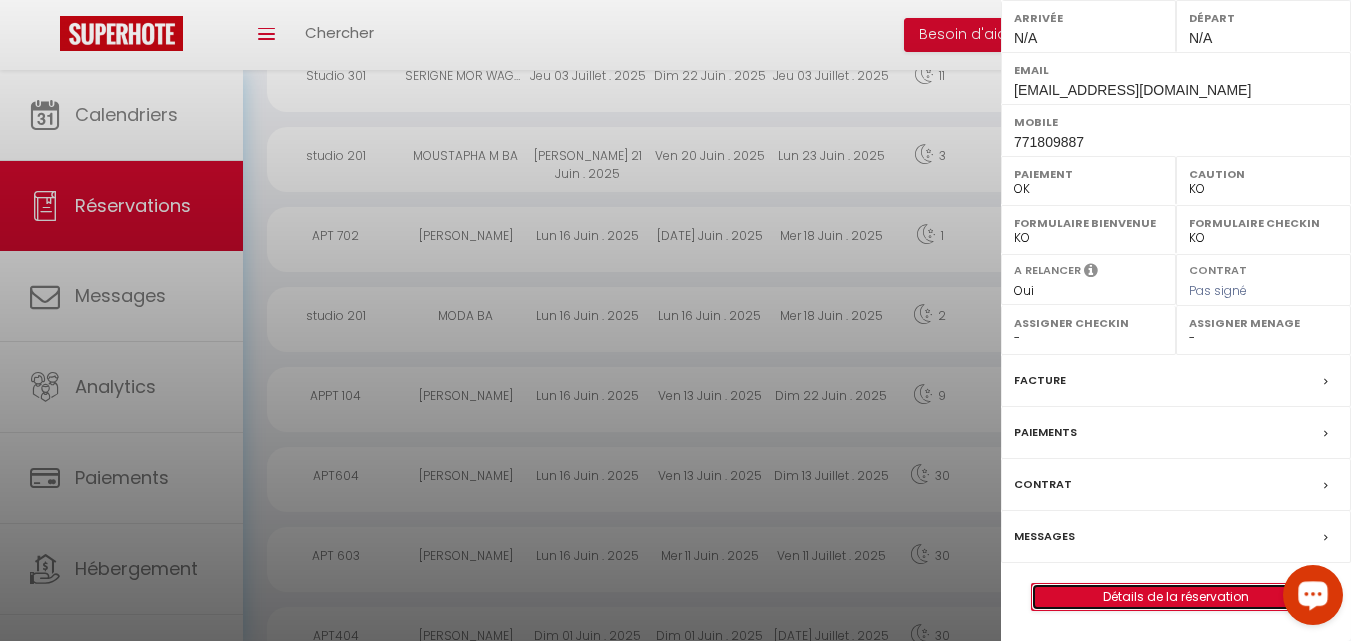 click on "Détails de la réservation" at bounding box center [1176, 597] 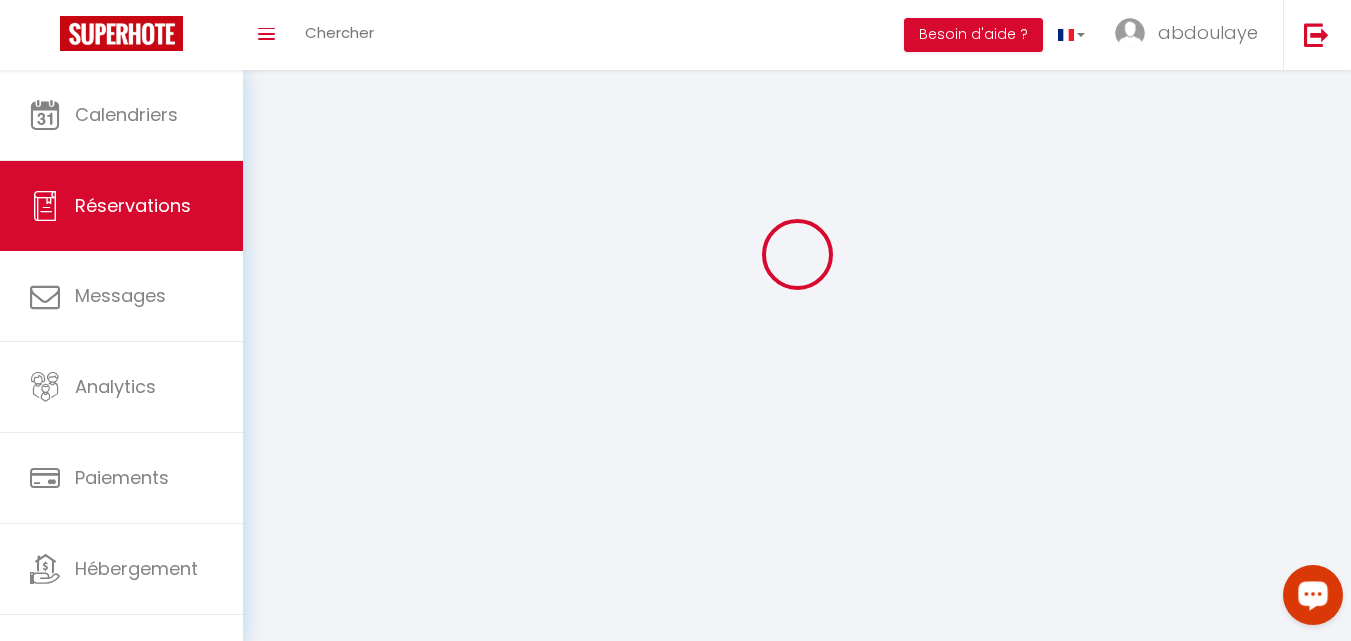 scroll, scrollTop: 0, scrollLeft: 0, axis: both 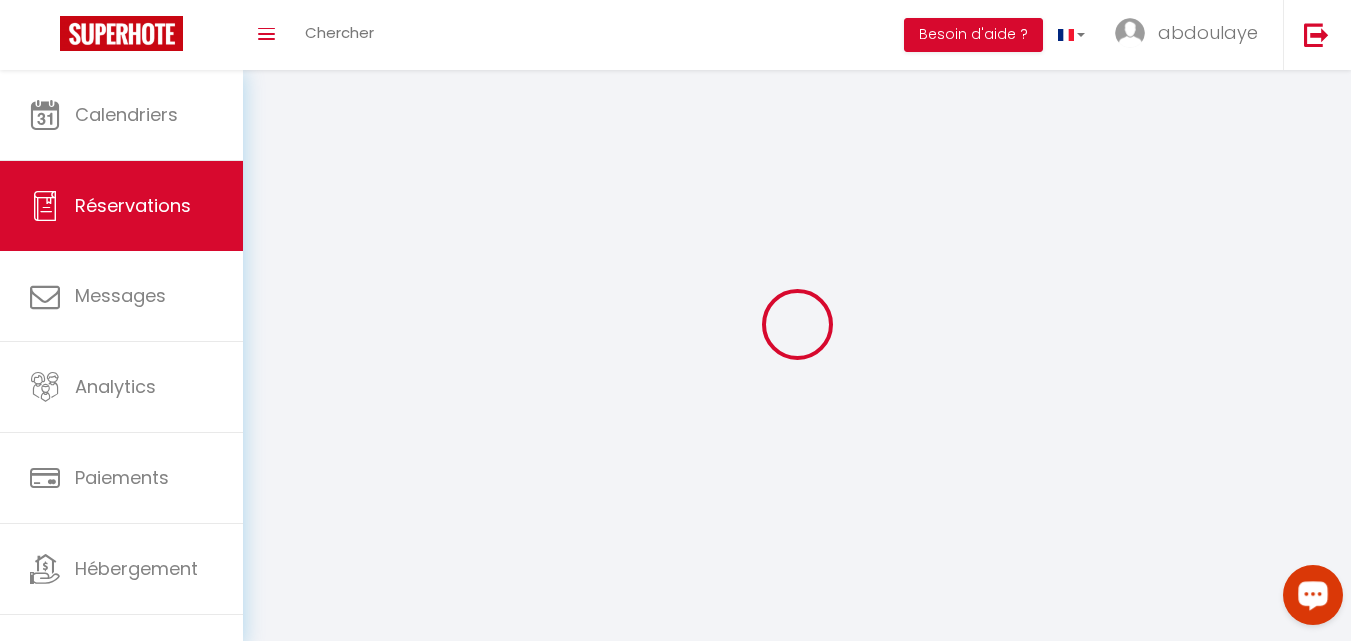 type on "[PERSON_NAME]" 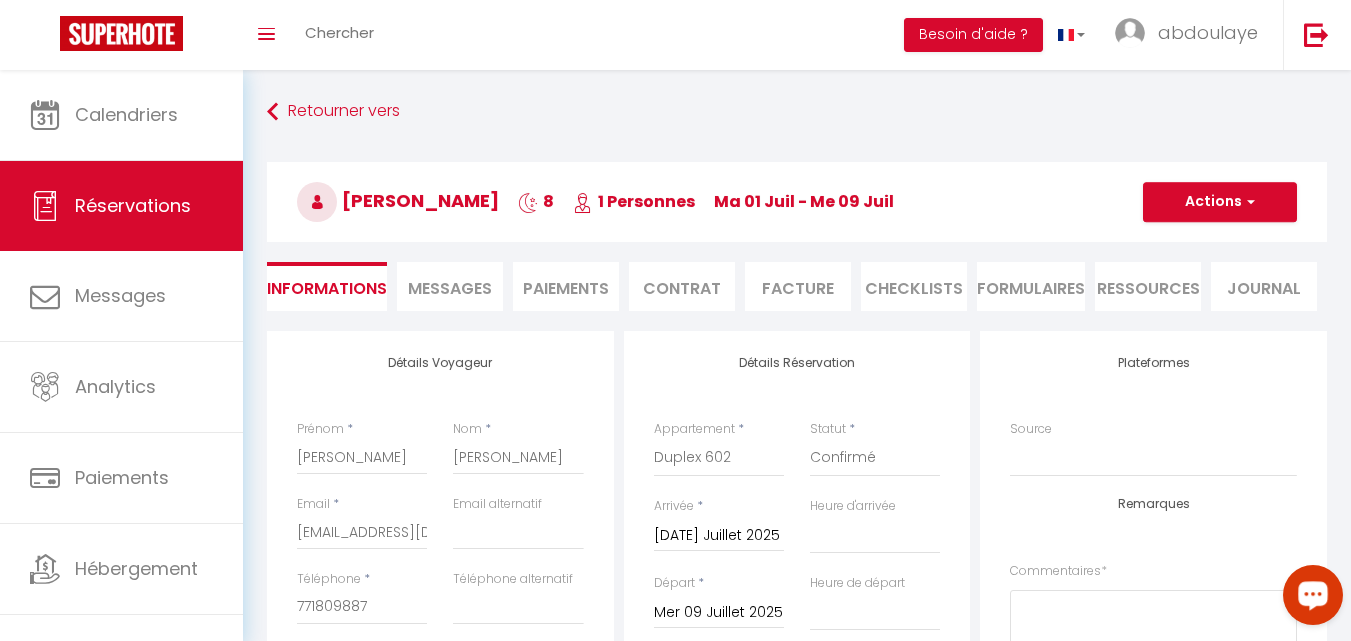 checkbox on "false" 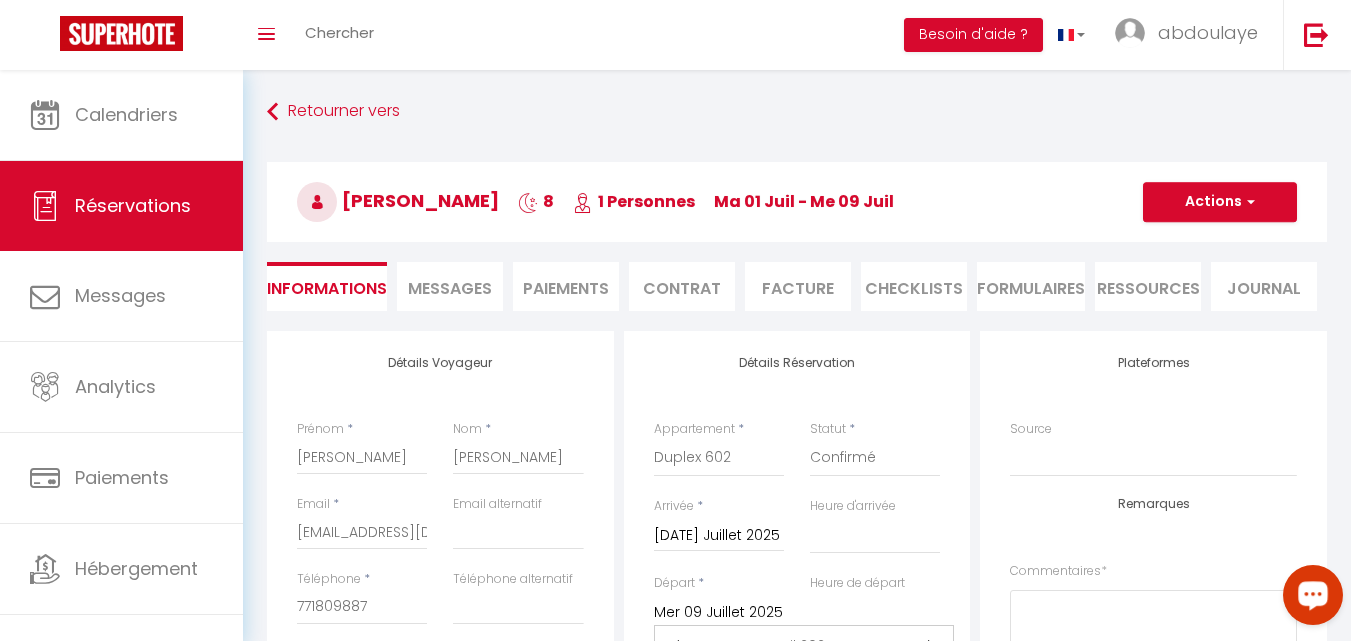 scroll, scrollTop: 600, scrollLeft: 0, axis: vertical 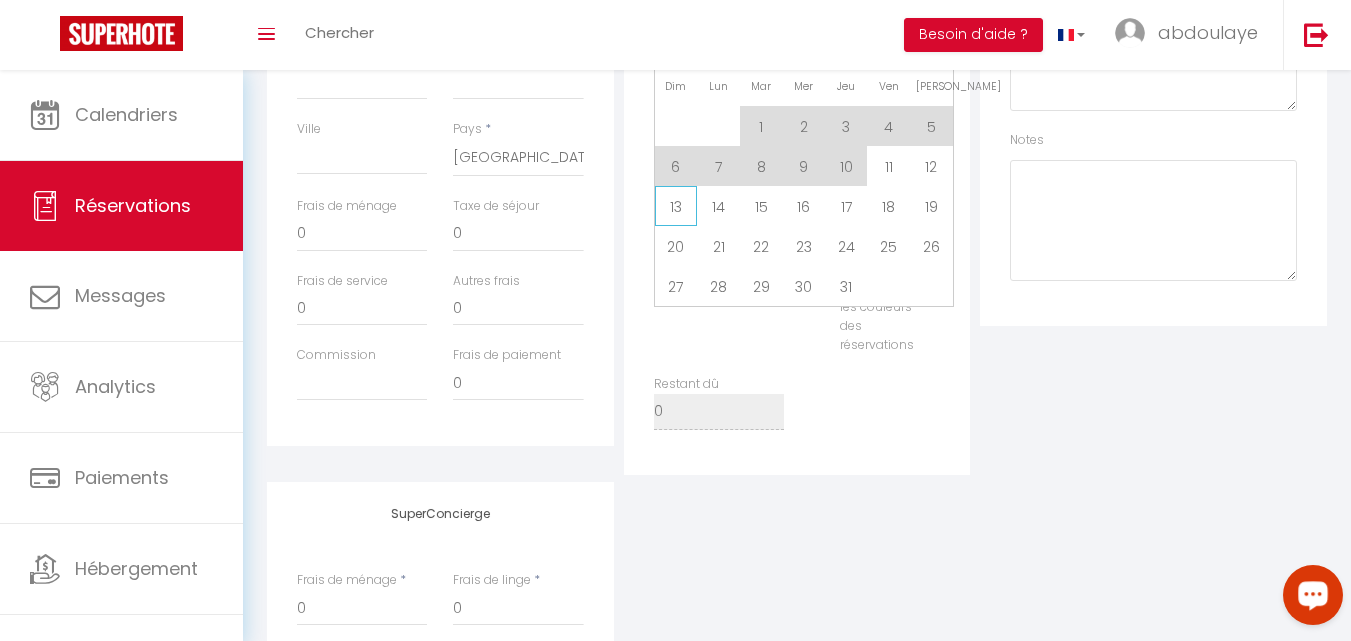 click on "13" at bounding box center [676, 206] 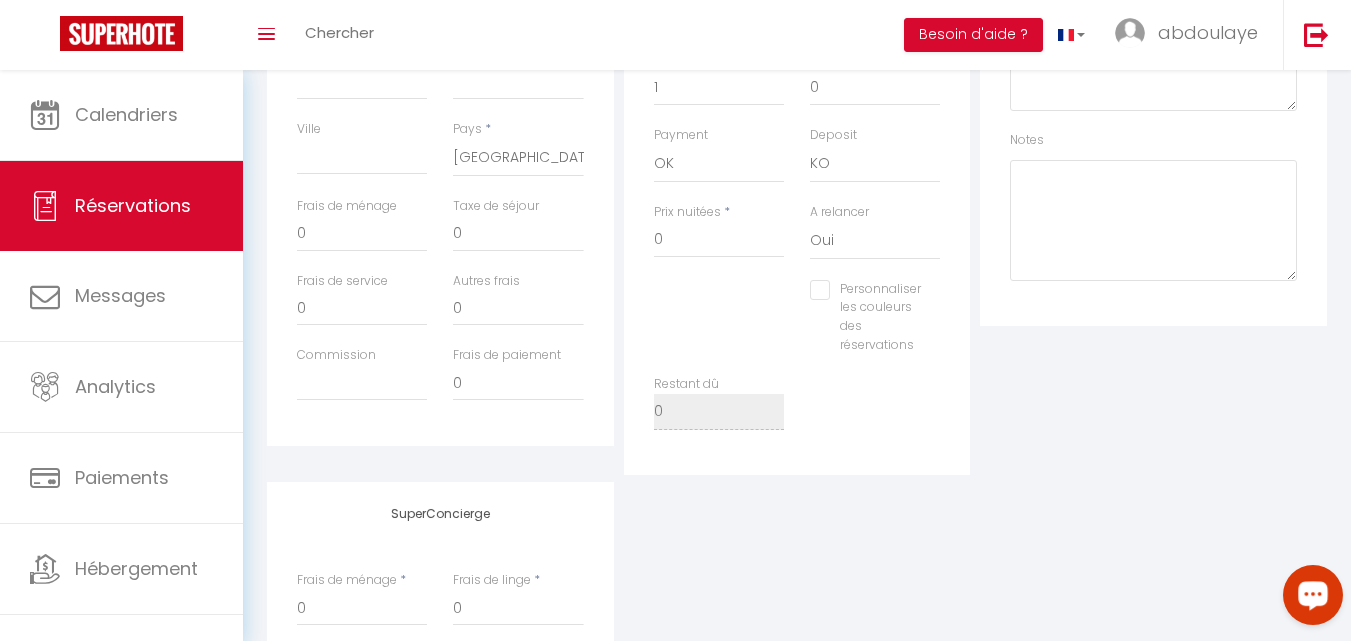 select 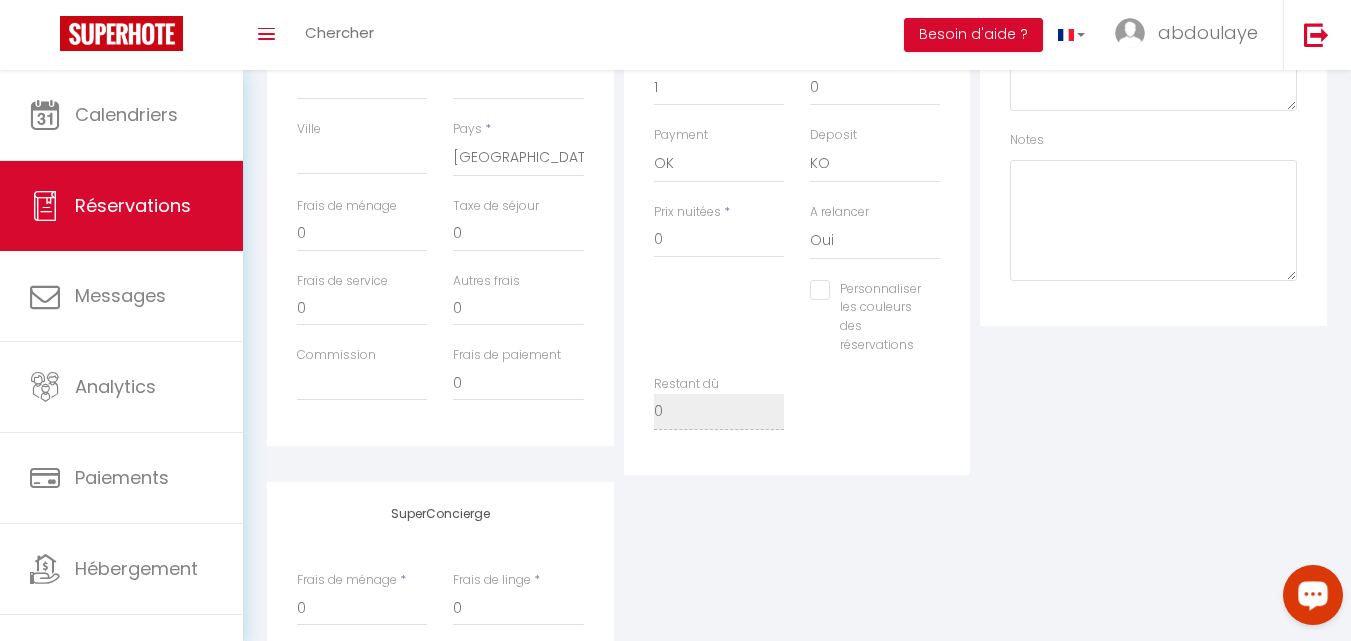 scroll, scrollTop: 0, scrollLeft: 0, axis: both 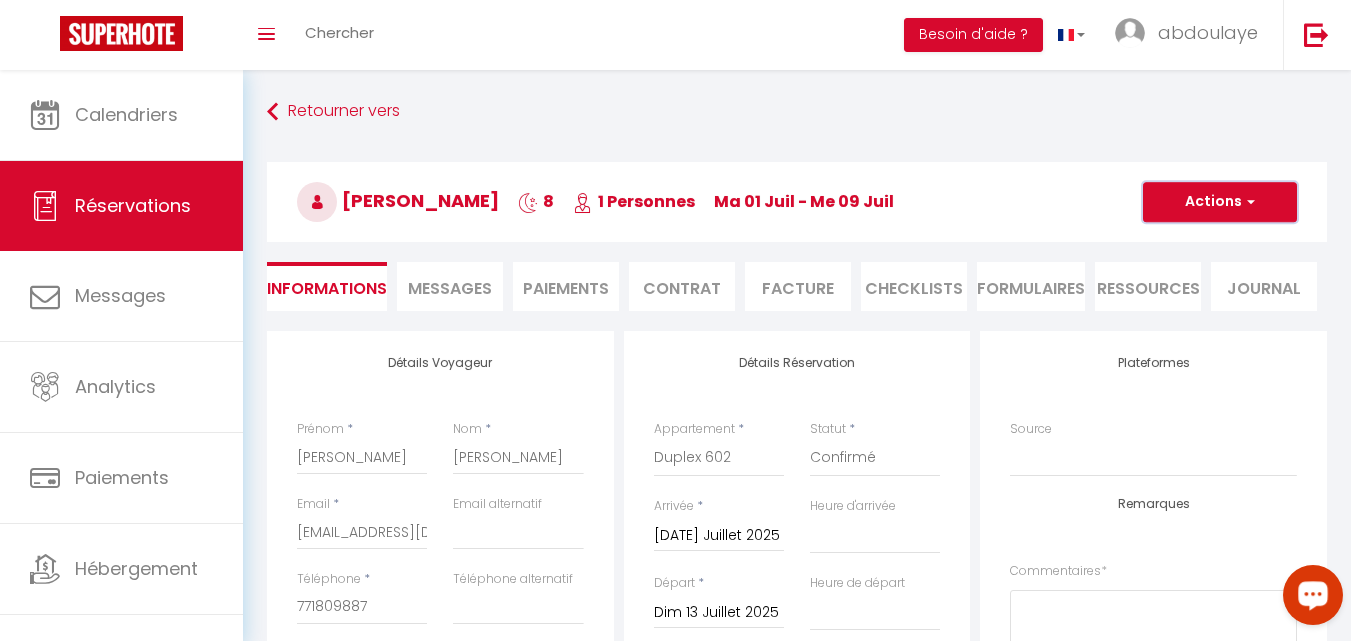 click on "Actions" at bounding box center [1220, 202] 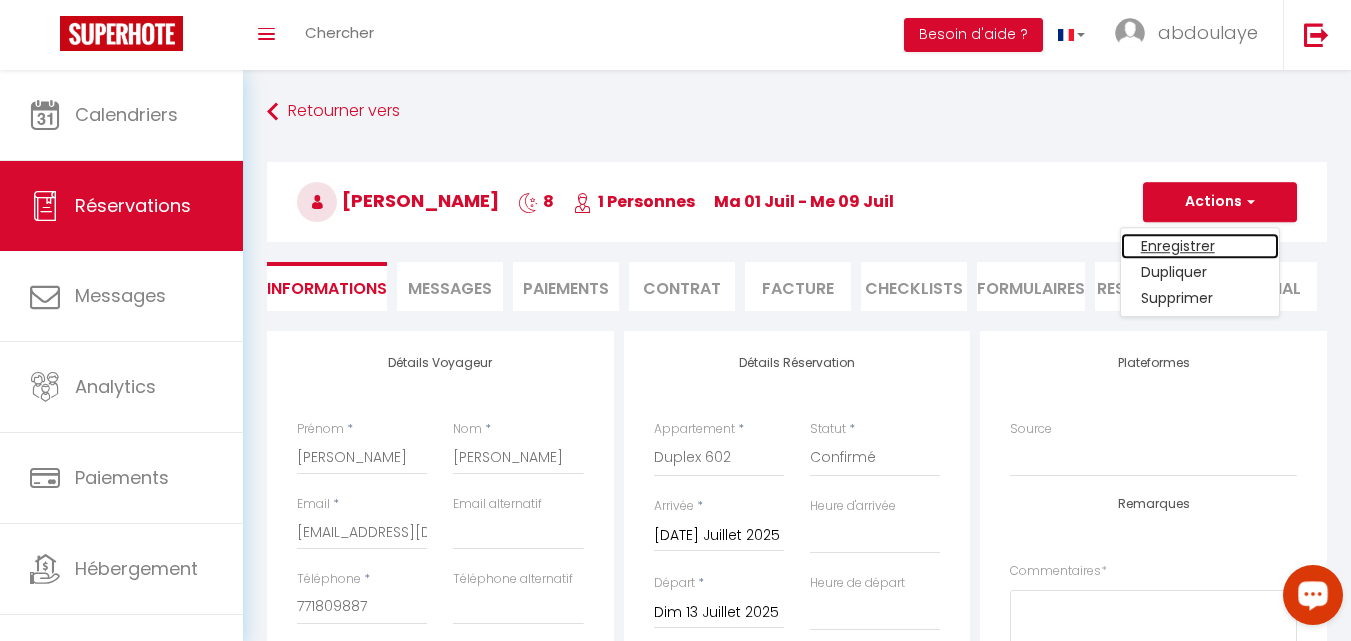 click on "Enregistrer" at bounding box center (1200, 246) 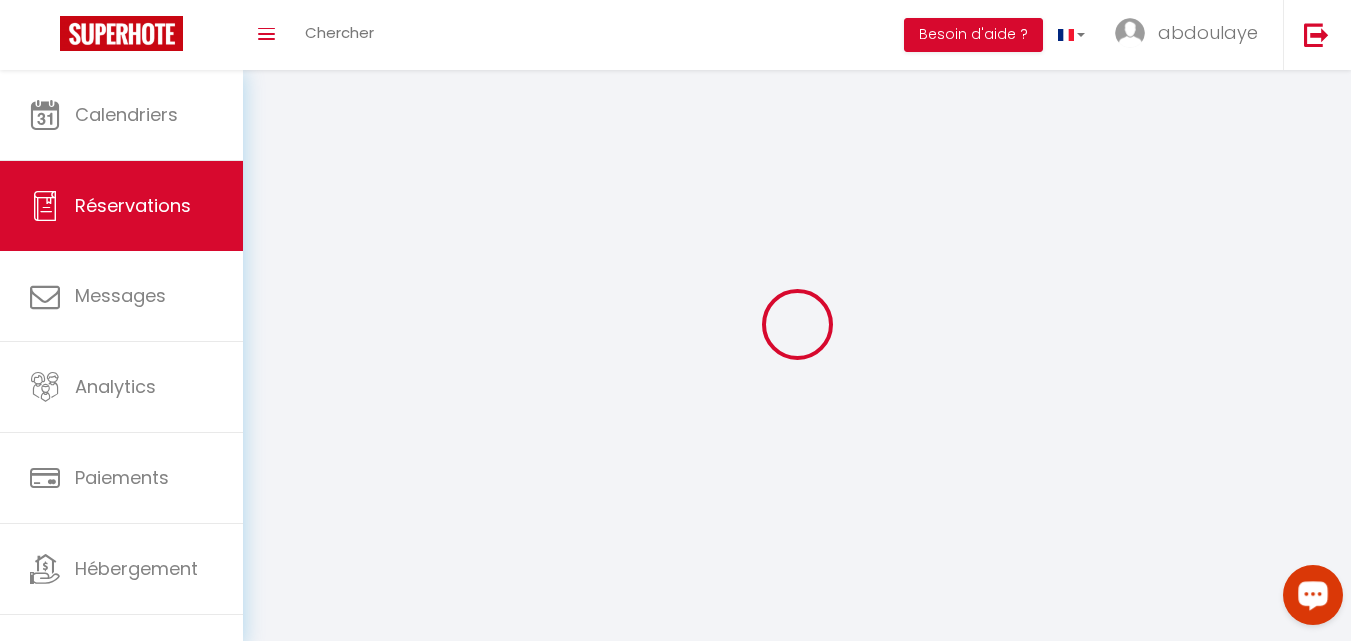 select on "not_cancelled" 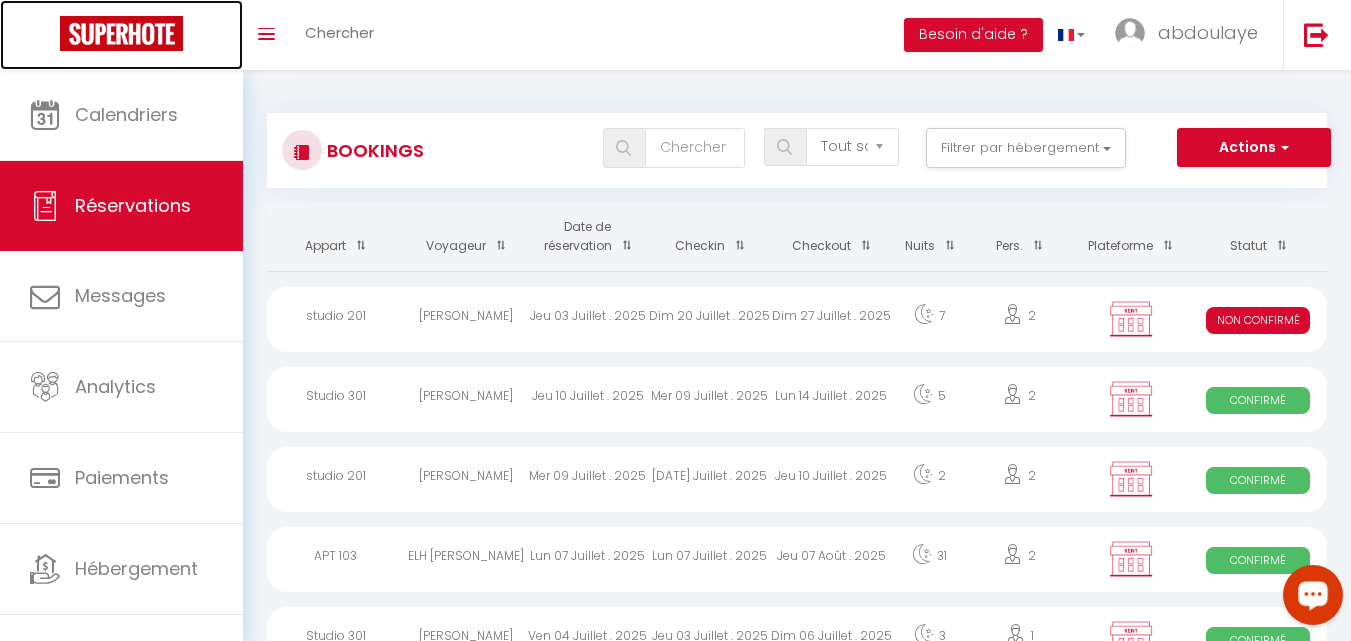 click at bounding box center (121, 35) 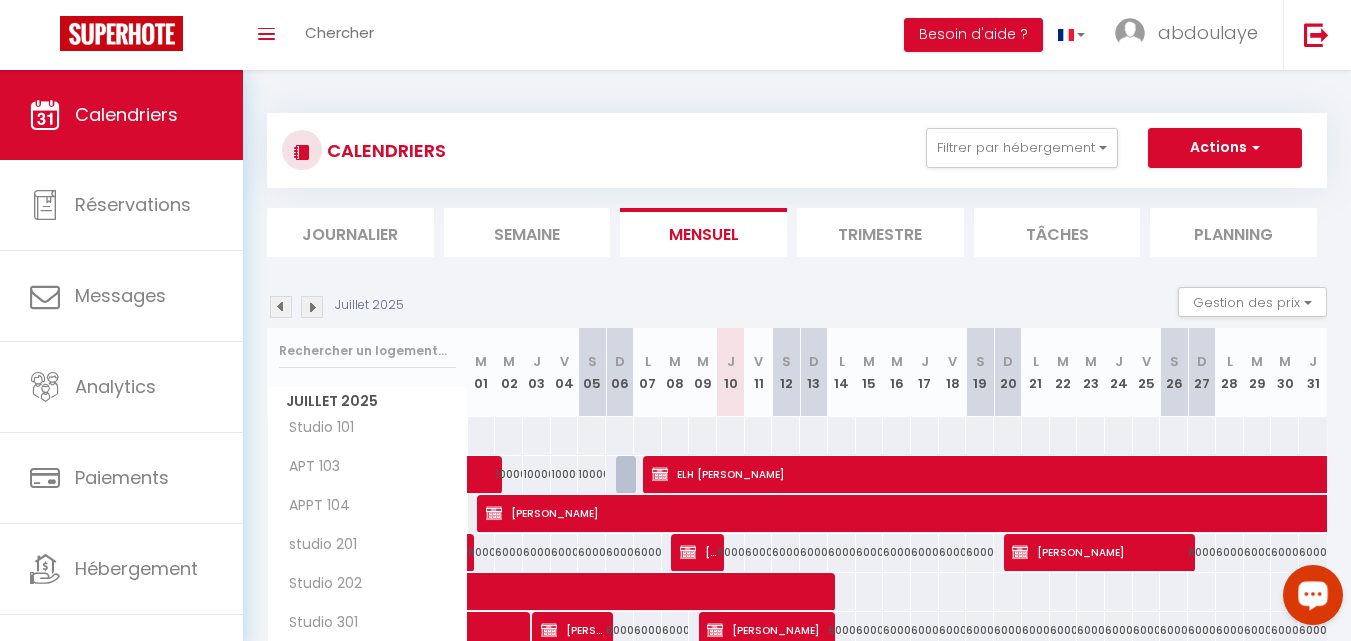 click on "Juillet 2025
Gestion des prix
Nb Nuits minimum   Règles   Disponibilité" at bounding box center (797, 307) 